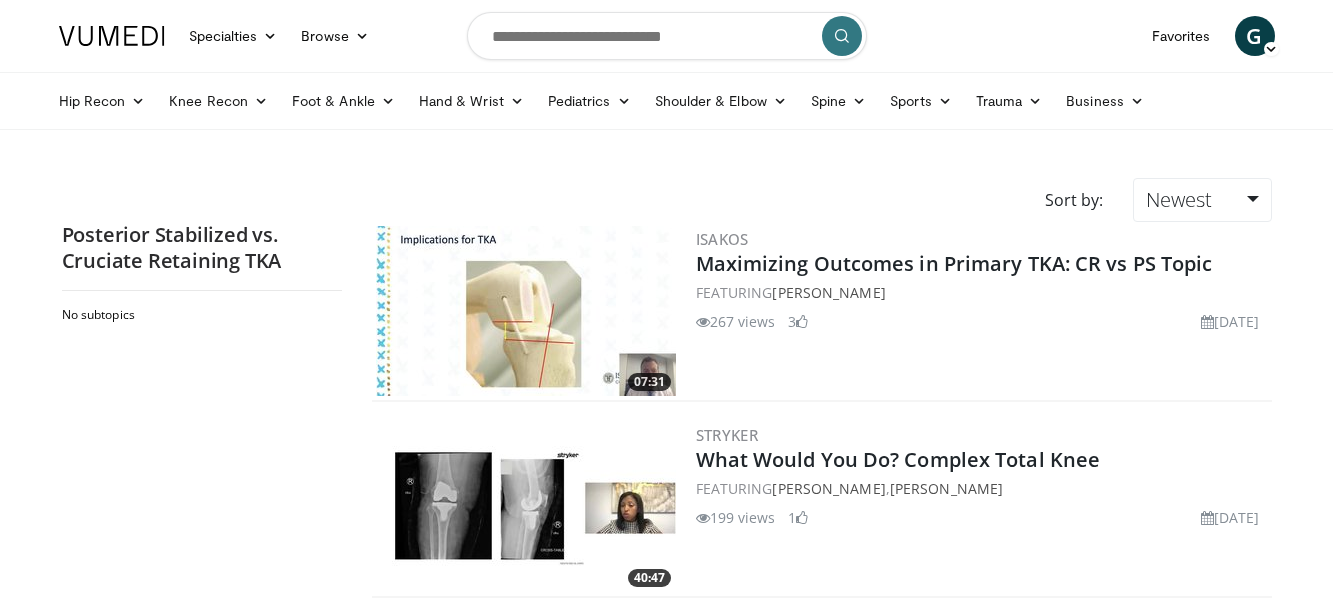 scroll, scrollTop: 0, scrollLeft: 0, axis: both 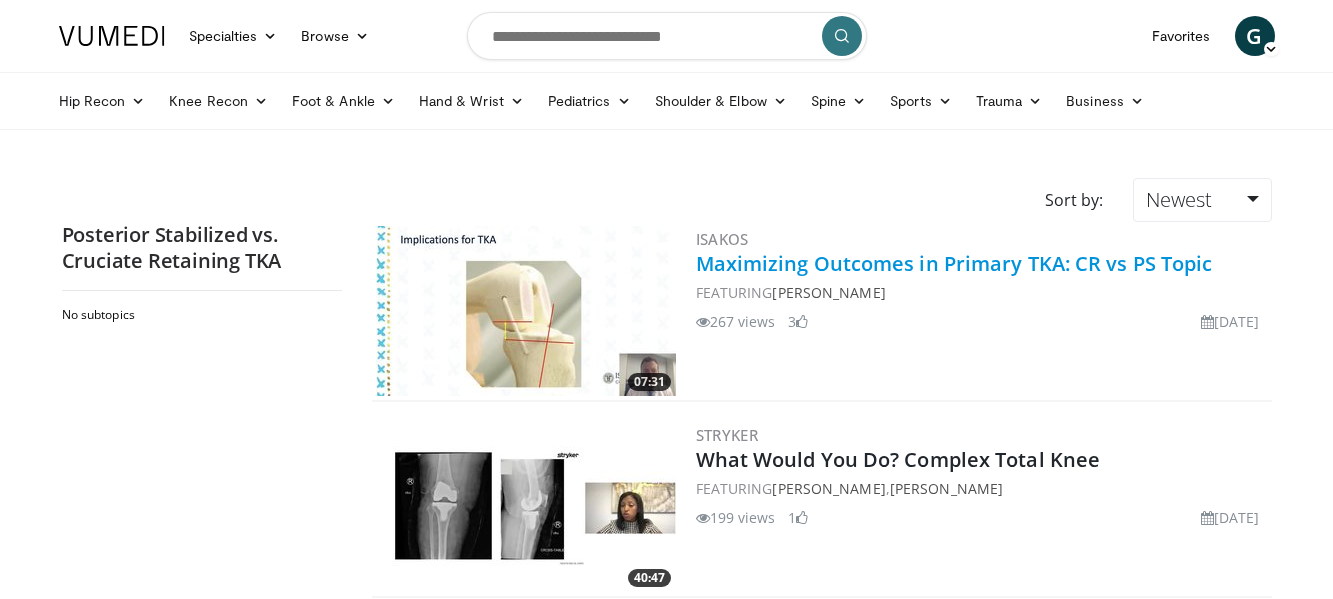 click on "Maximizing Outcomes in Primary TKA: CR vs PS Topic" at bounding box center [954, 263] 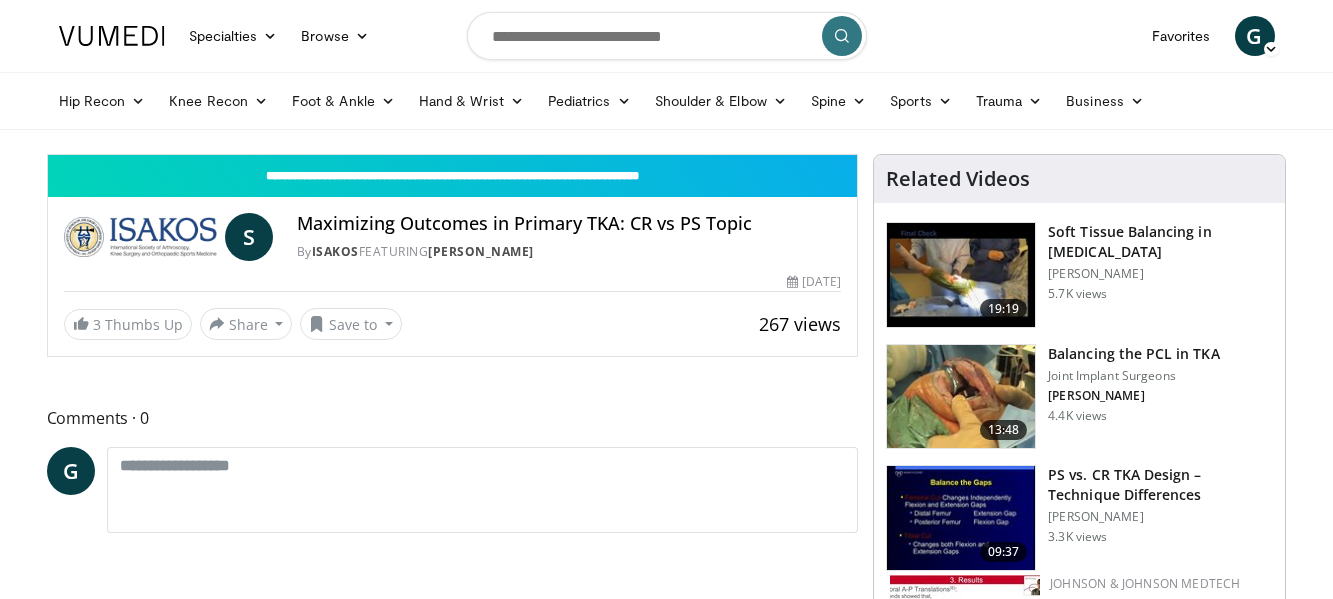 scroll, scrollTop: 0, scrollLeft: 0, axis: both 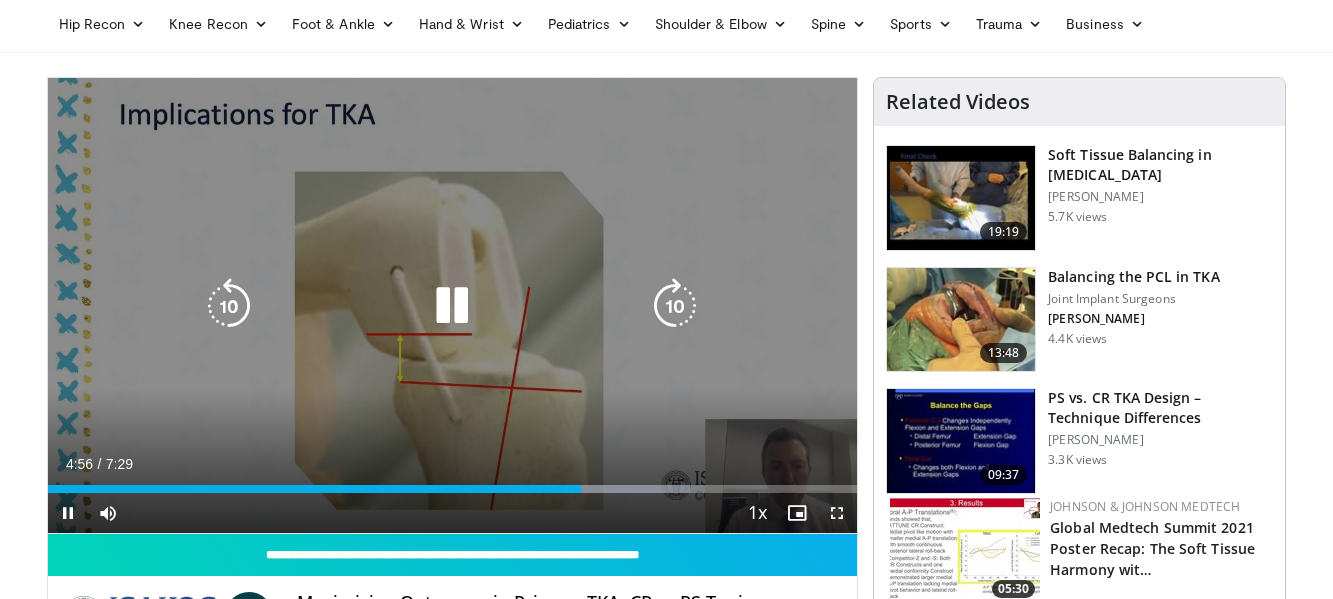 click at bounding box center [452, 306] 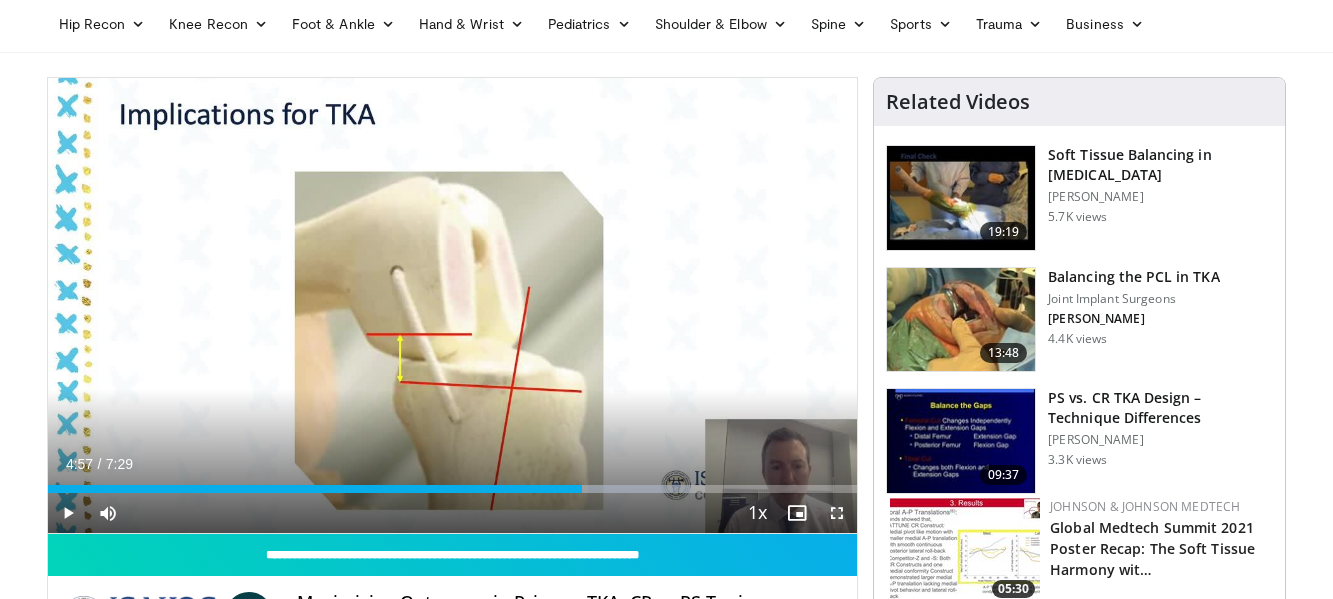 type 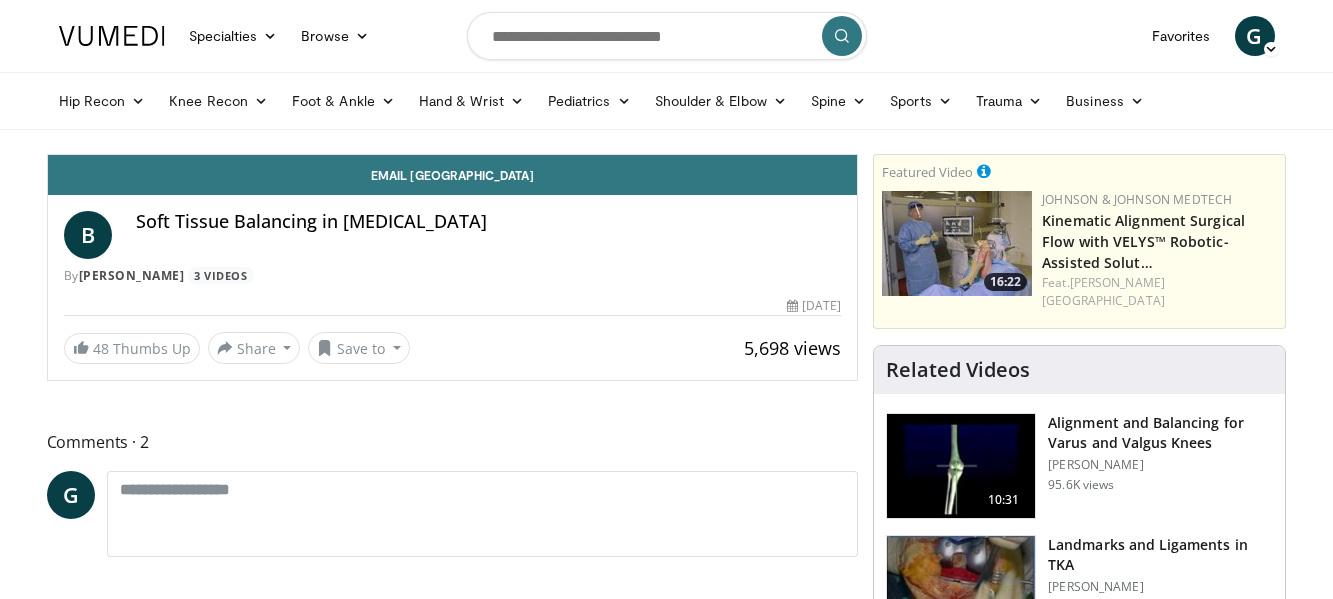scroll, scrollTop: 0, scrollLeft: 0, axis: both 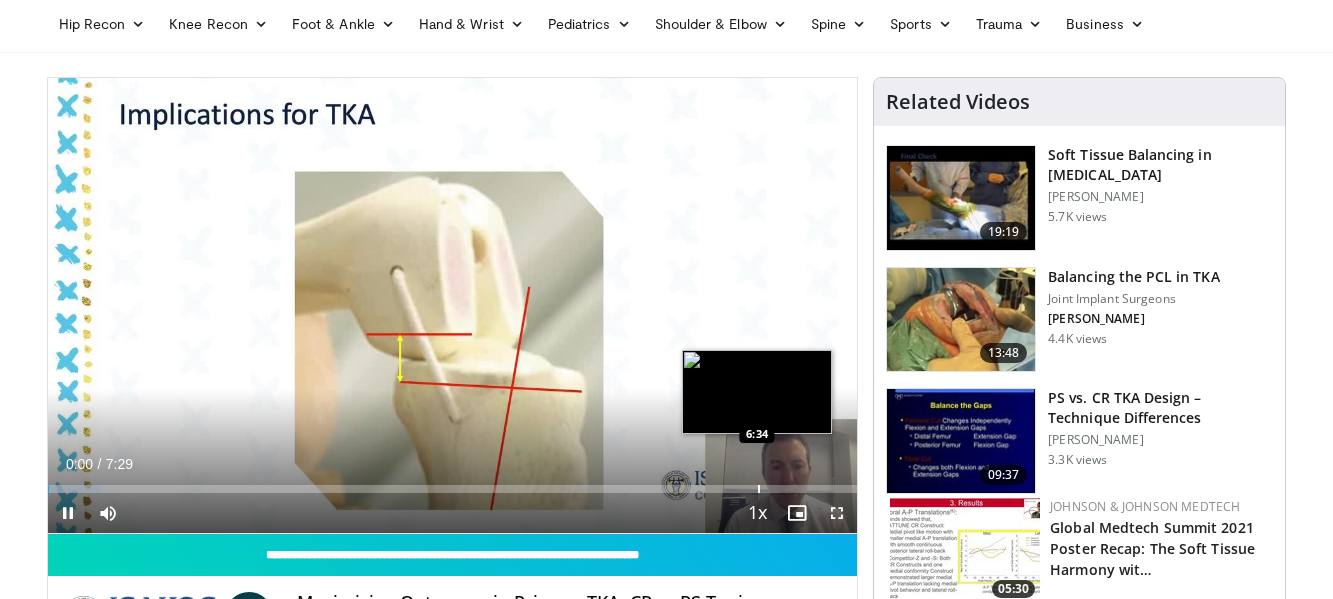 click at bounding box center (759, 489) 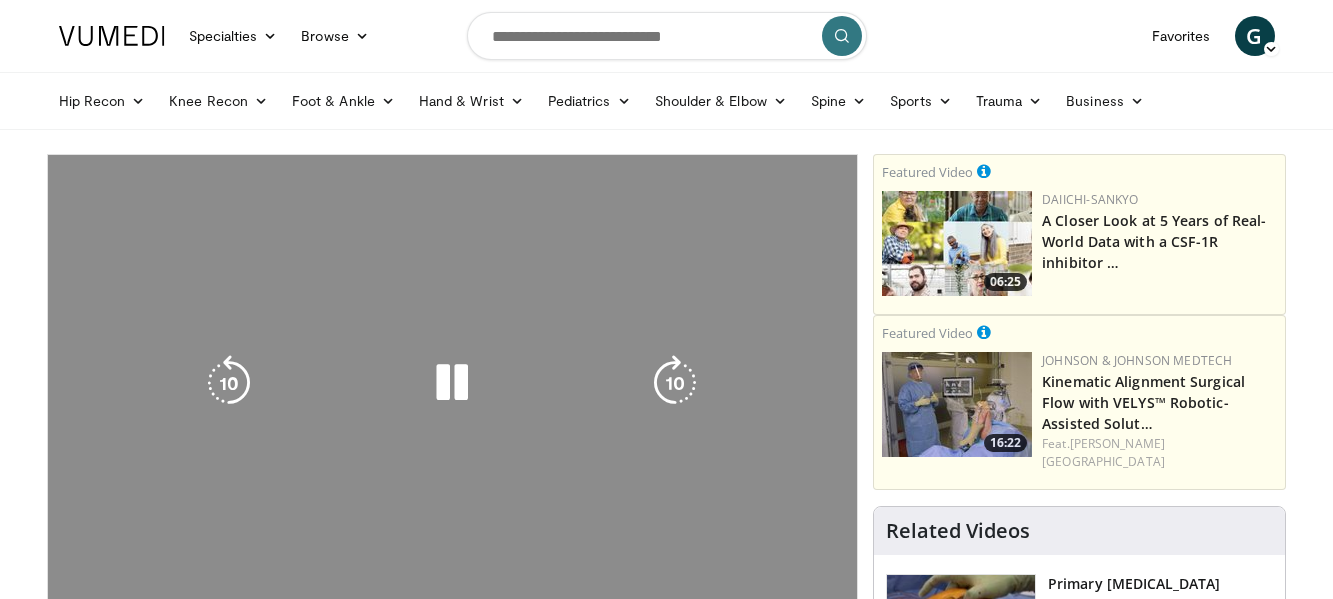scroll, scrollTop: 0, scrollLeft: 0, axis: both 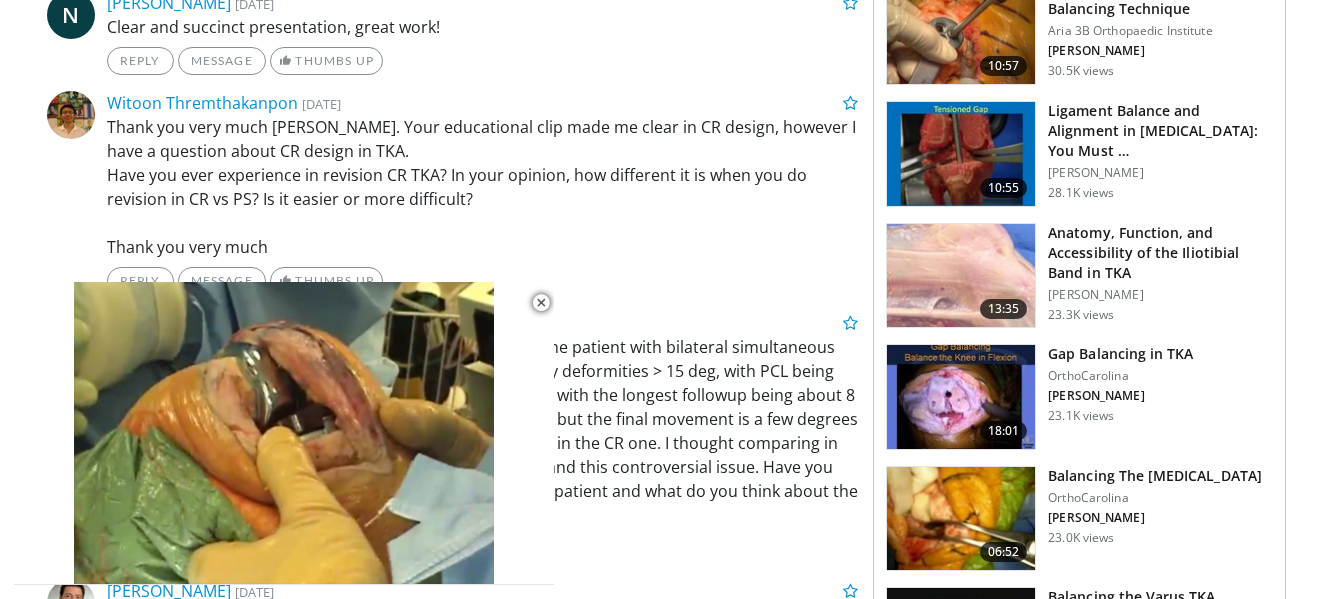 click on "Thank you very much [PERSON_NAME]. Your educational clip made me clear in CR design, however I have a question about CR design in TKA. Have you ever experience in revision CR TKA? In your opinion, how different it is when you do revision in CR vs PS? Is it easier or more difficult? Thank you very much" at bounding box center (483, 187) 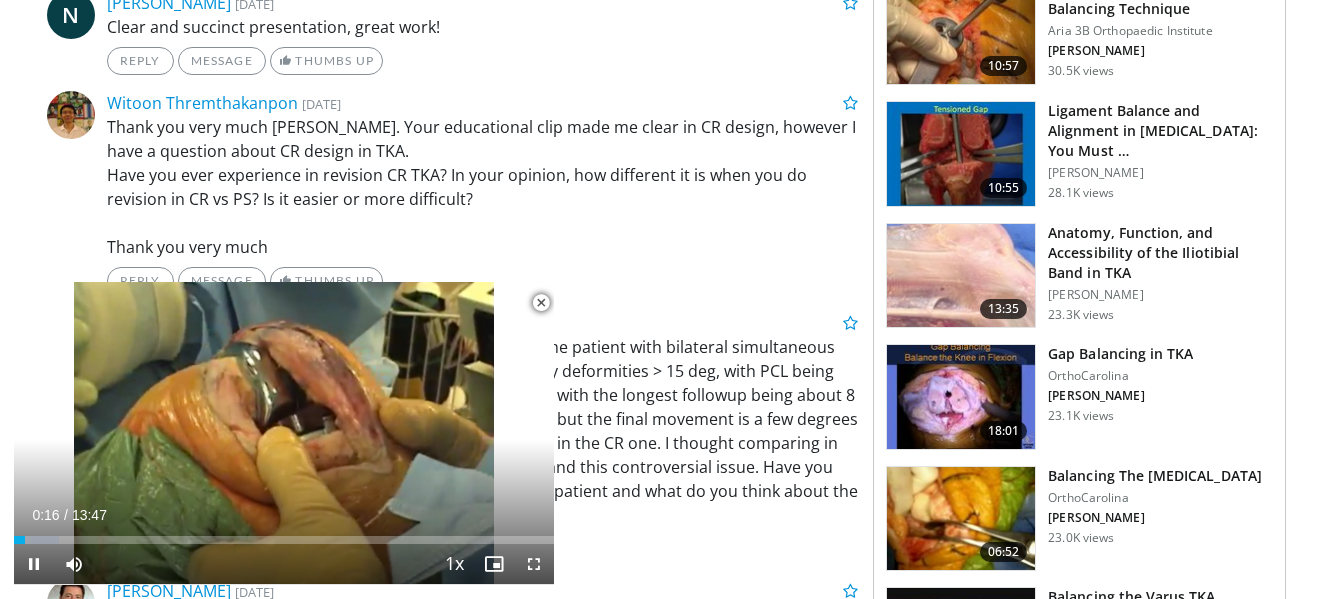 click at bounding box center (541, 303) 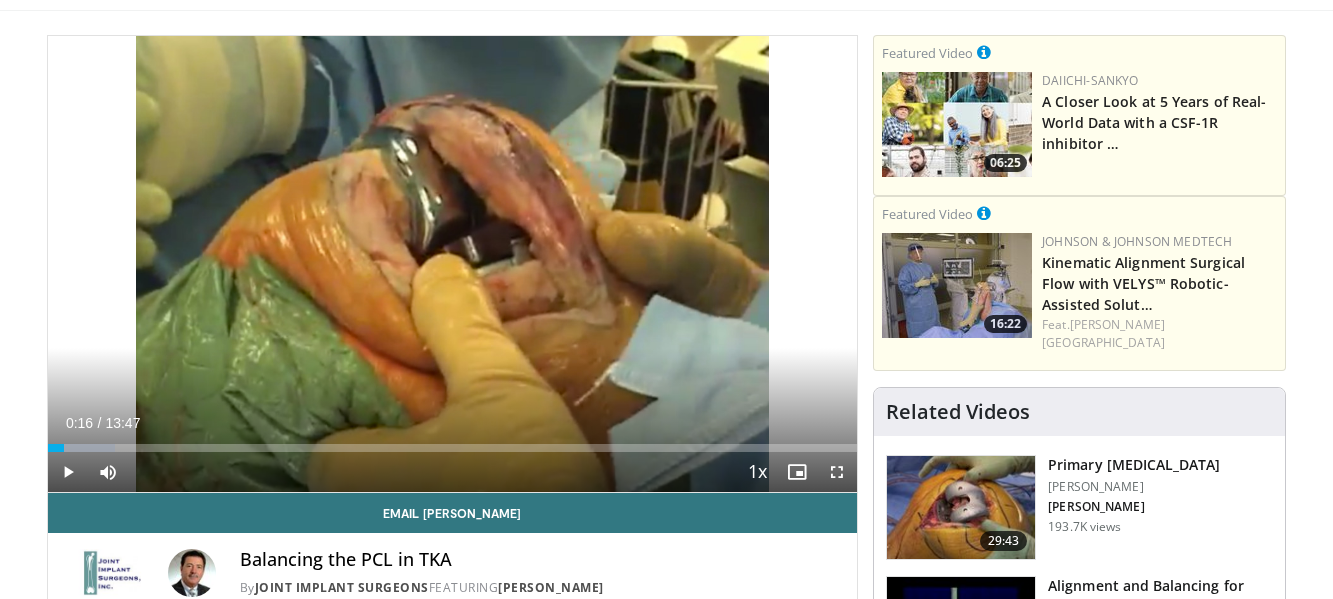 scroll, scrollTop: 156, scrollLeft: 0, axis: vertical 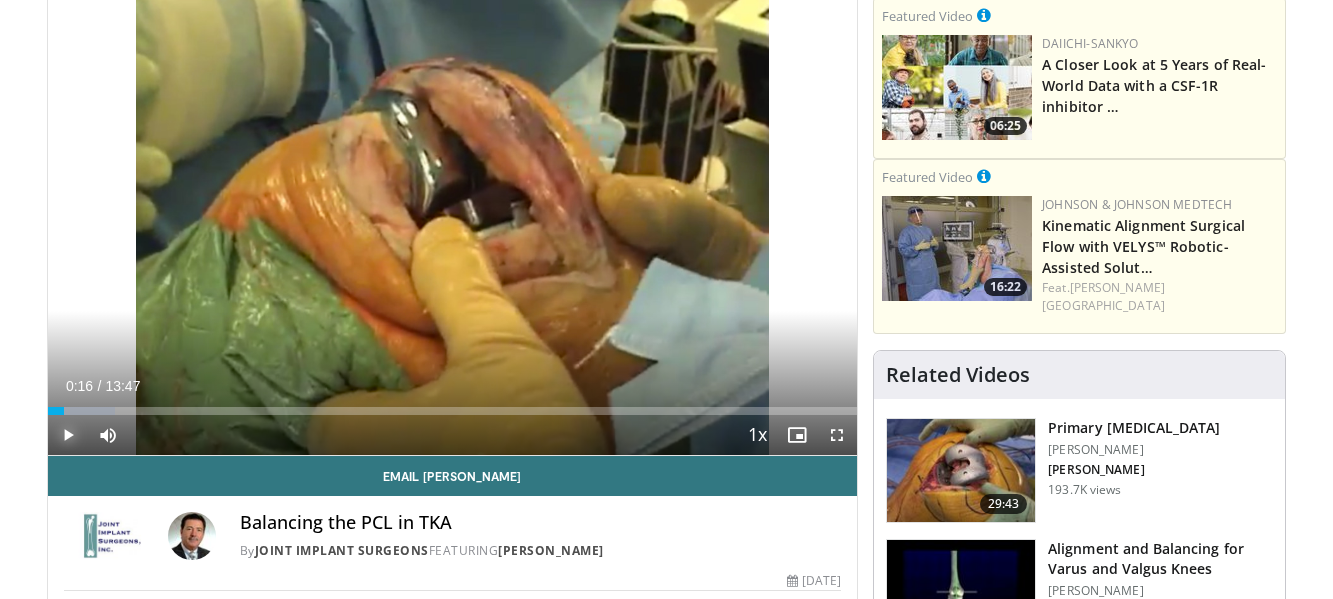 click at bounding box center (68, 435) 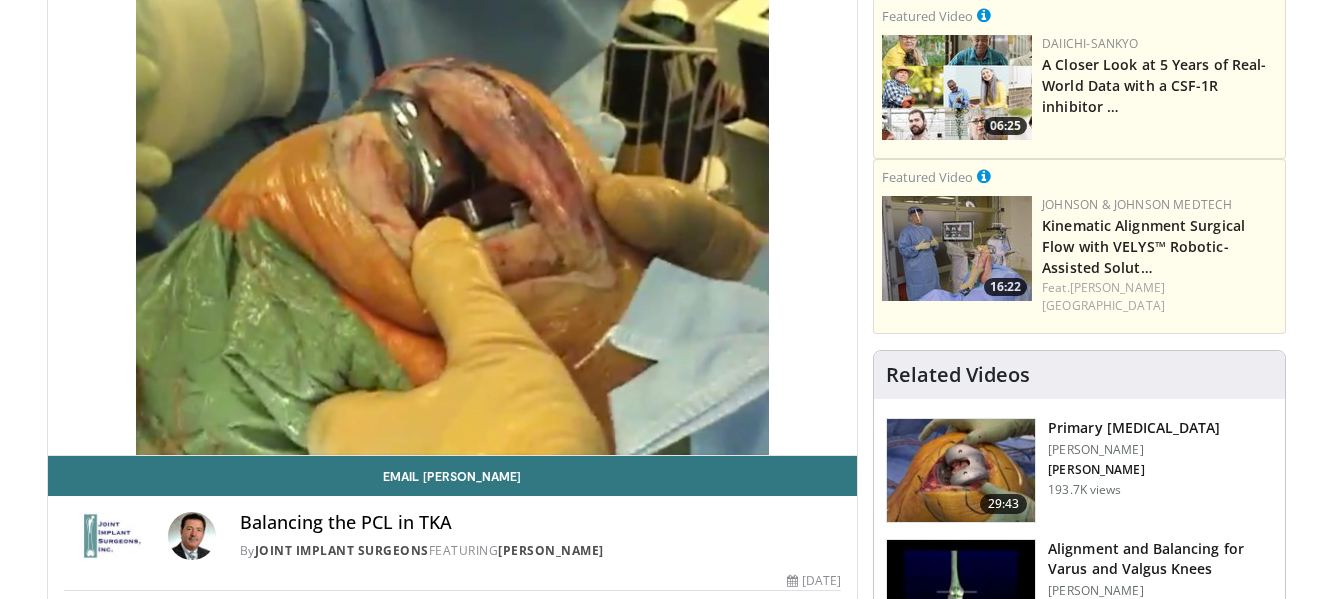 type 